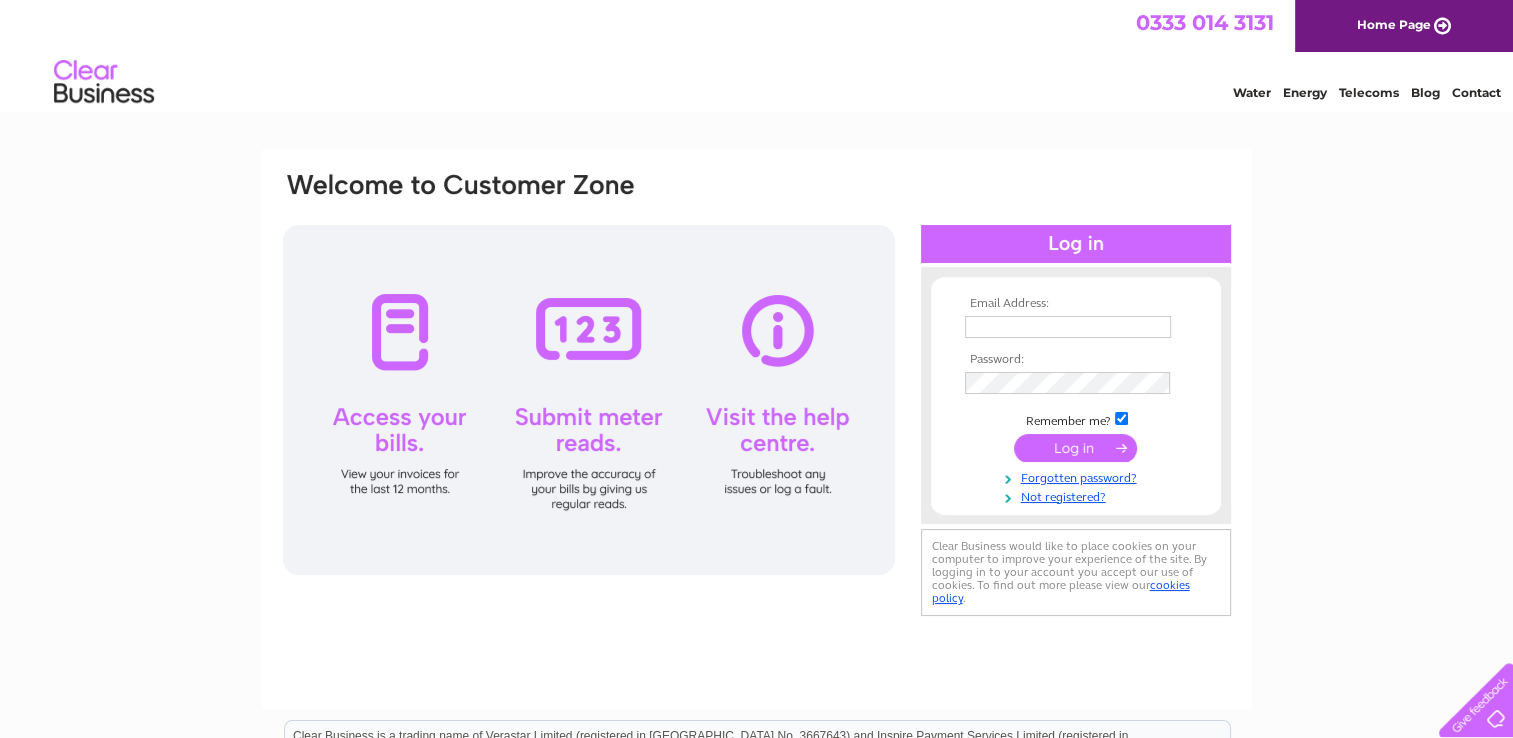 scroll, scrollTop: 0, scrollLeft: 0, axis: both 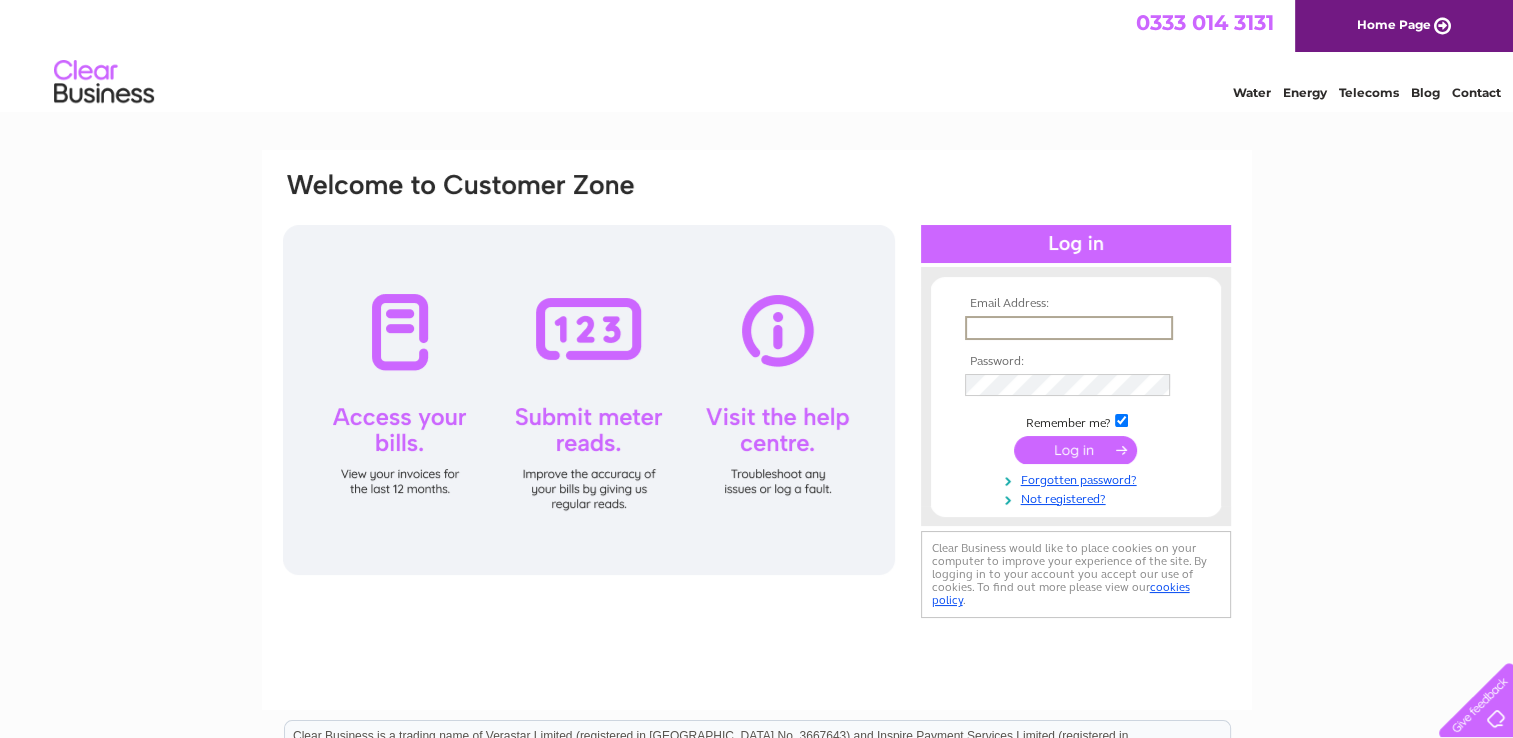 click at bounding box center [1069, 328] 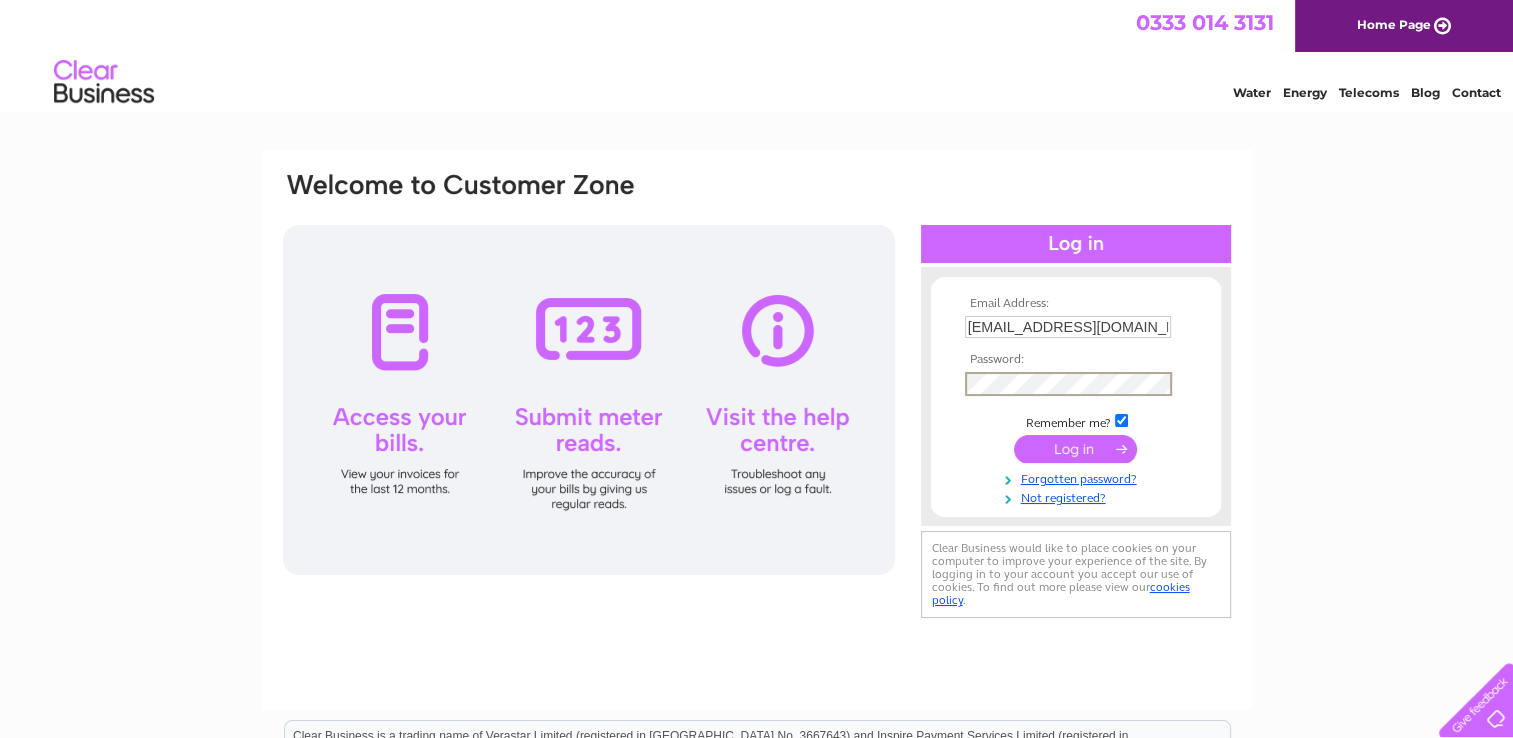 click at bounding box center (1075, 449) 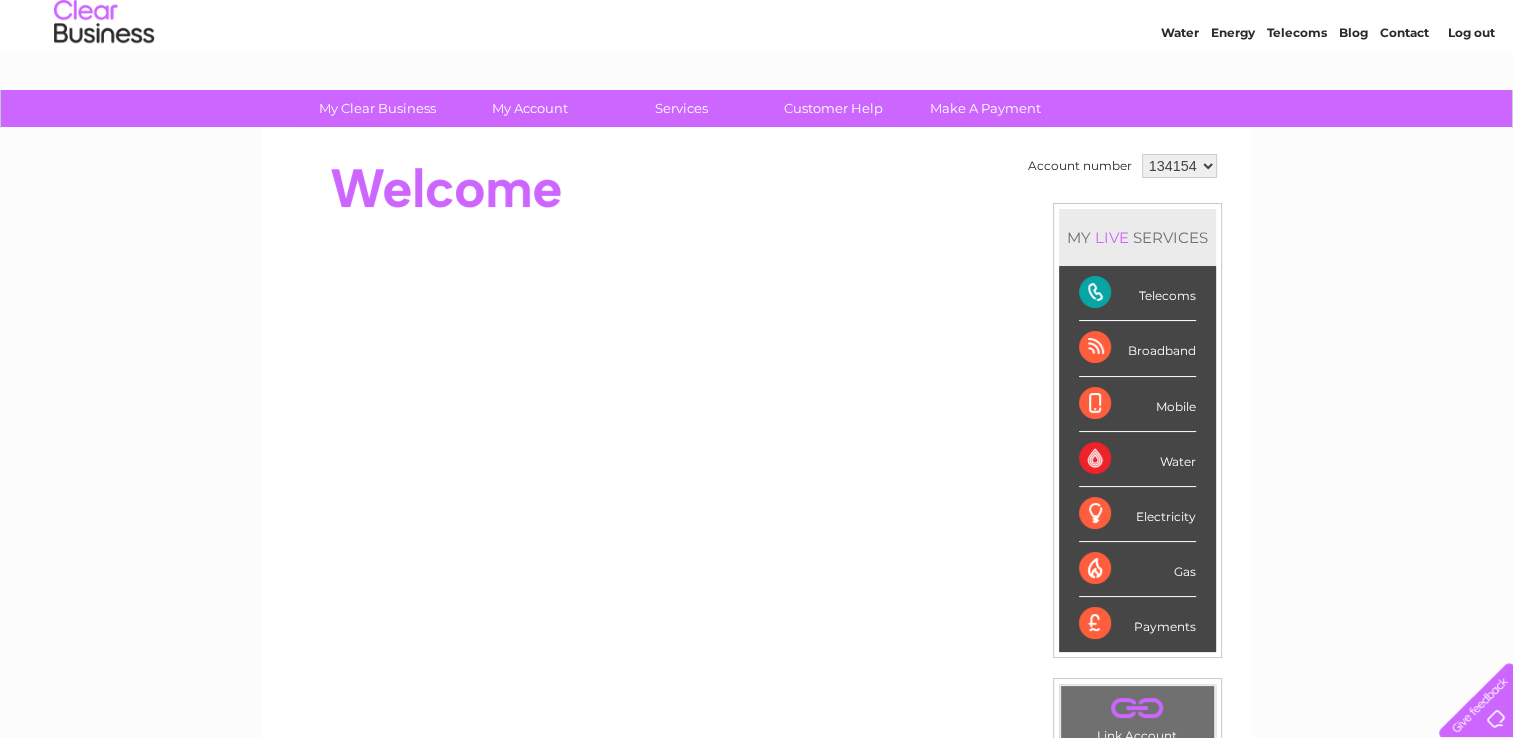 scroll, scrollTop: 54, scrollLeft: 0, axis: vertical 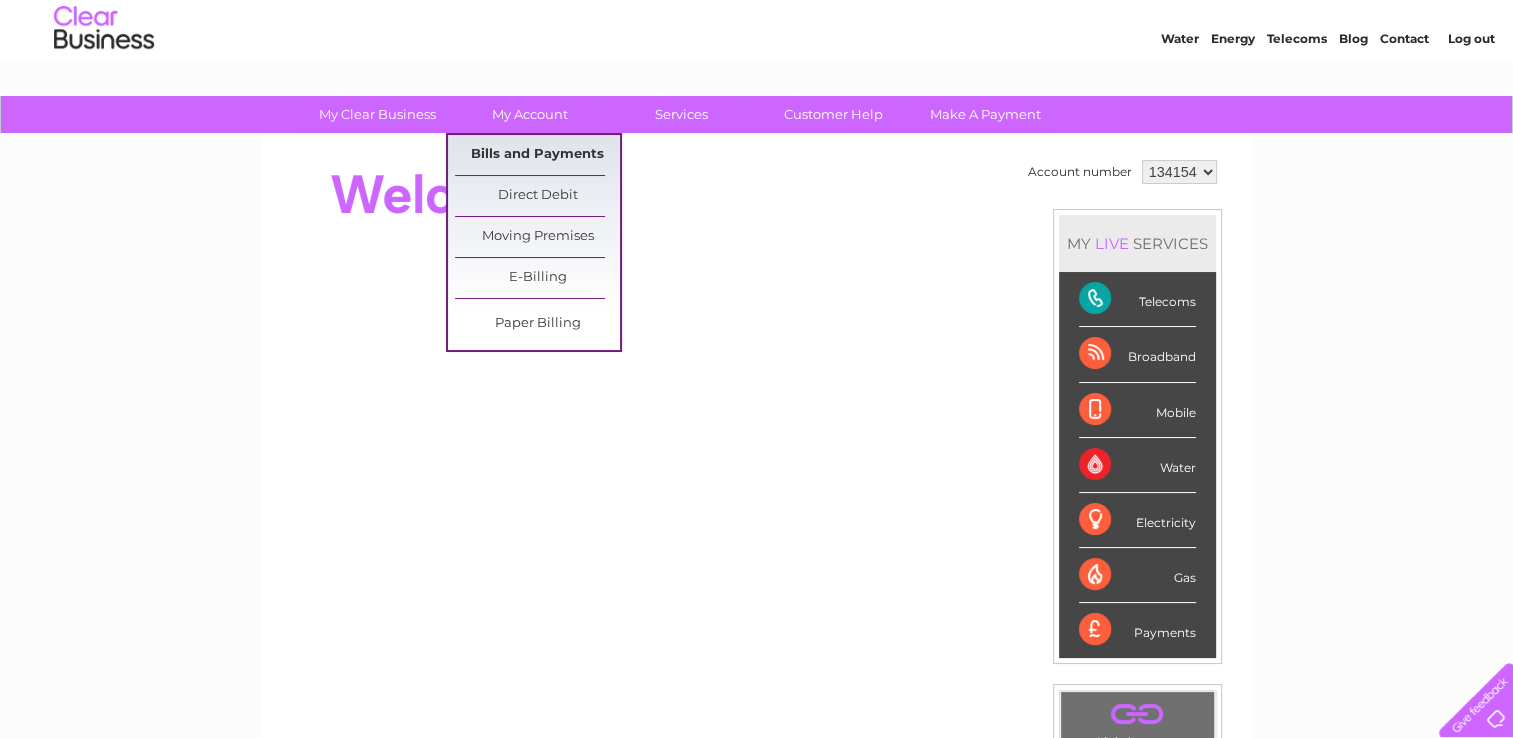 click on "Bills and Payments" at bounding box center [537, 155] 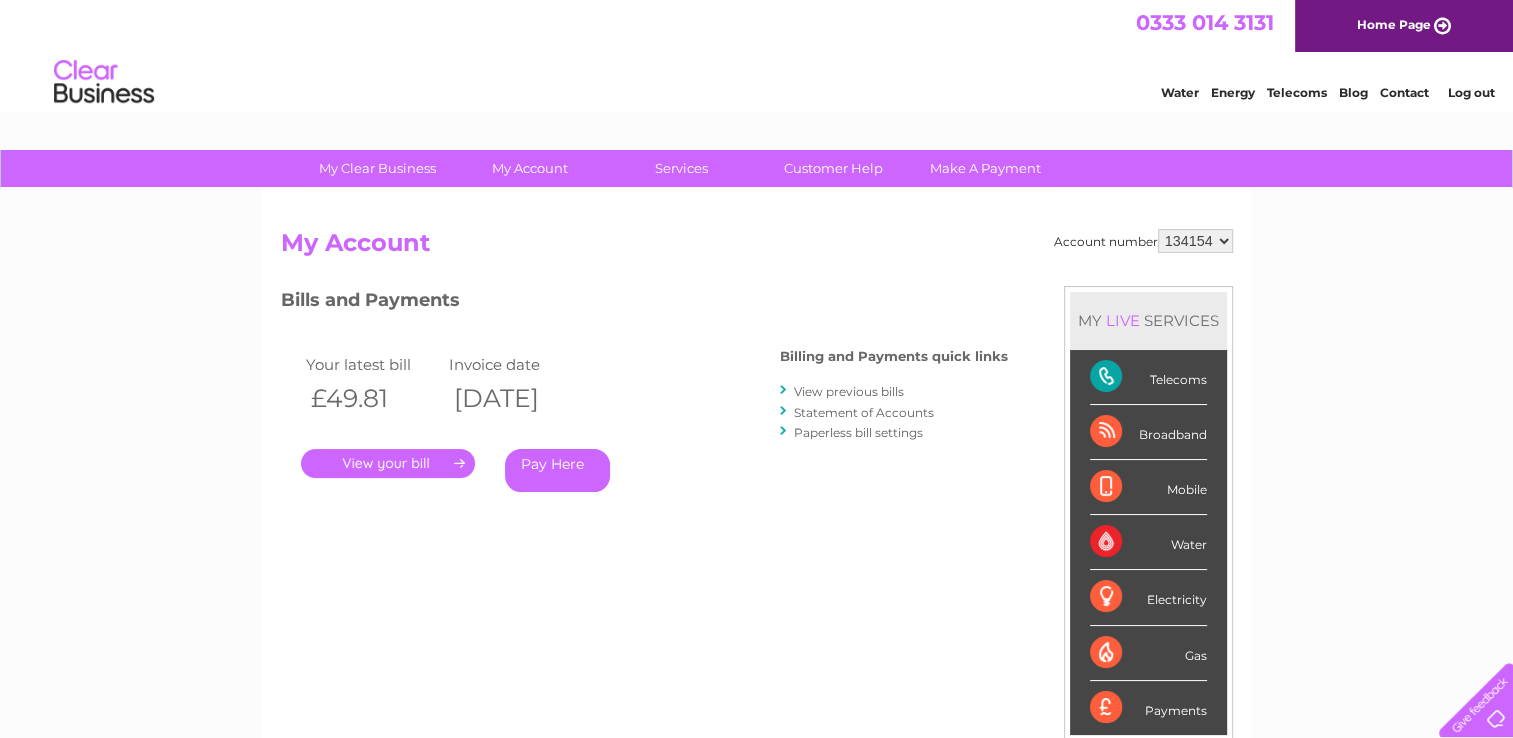 scroll, scrollTop: 0, scrollLeft: 0, axis: both 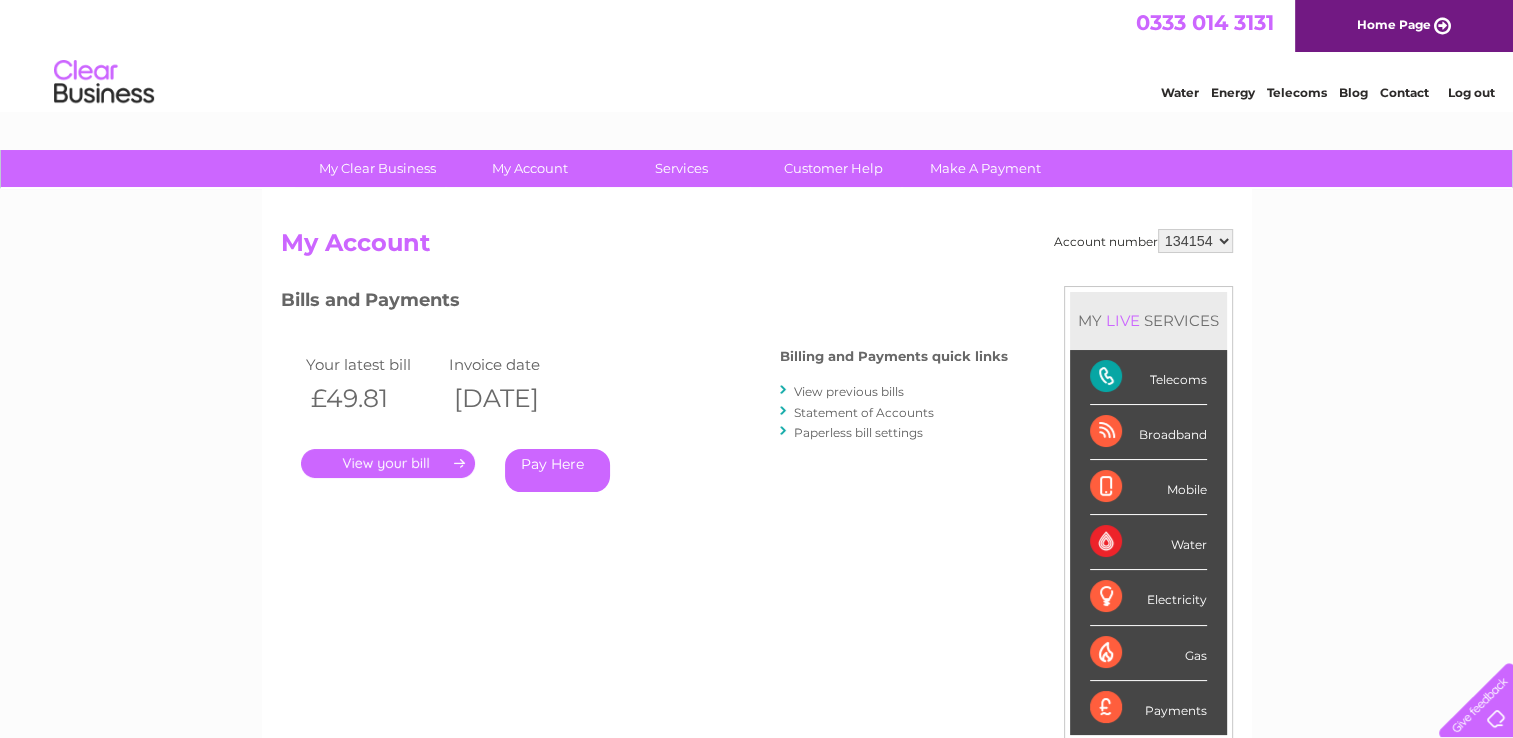 click on "." at bounding box center [388, 463] 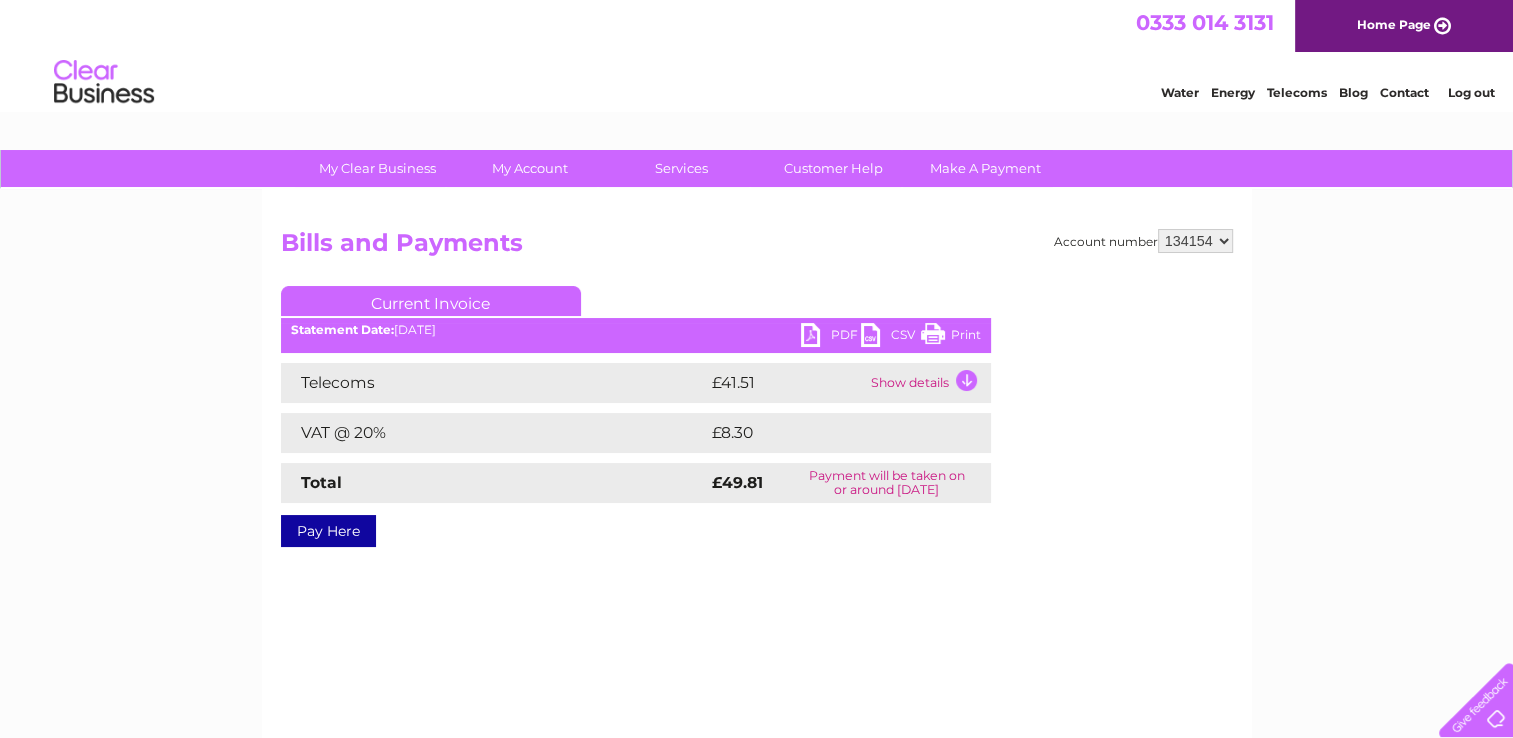 scroll, scrollTop: 0, scrollLeft: 0, axis: both 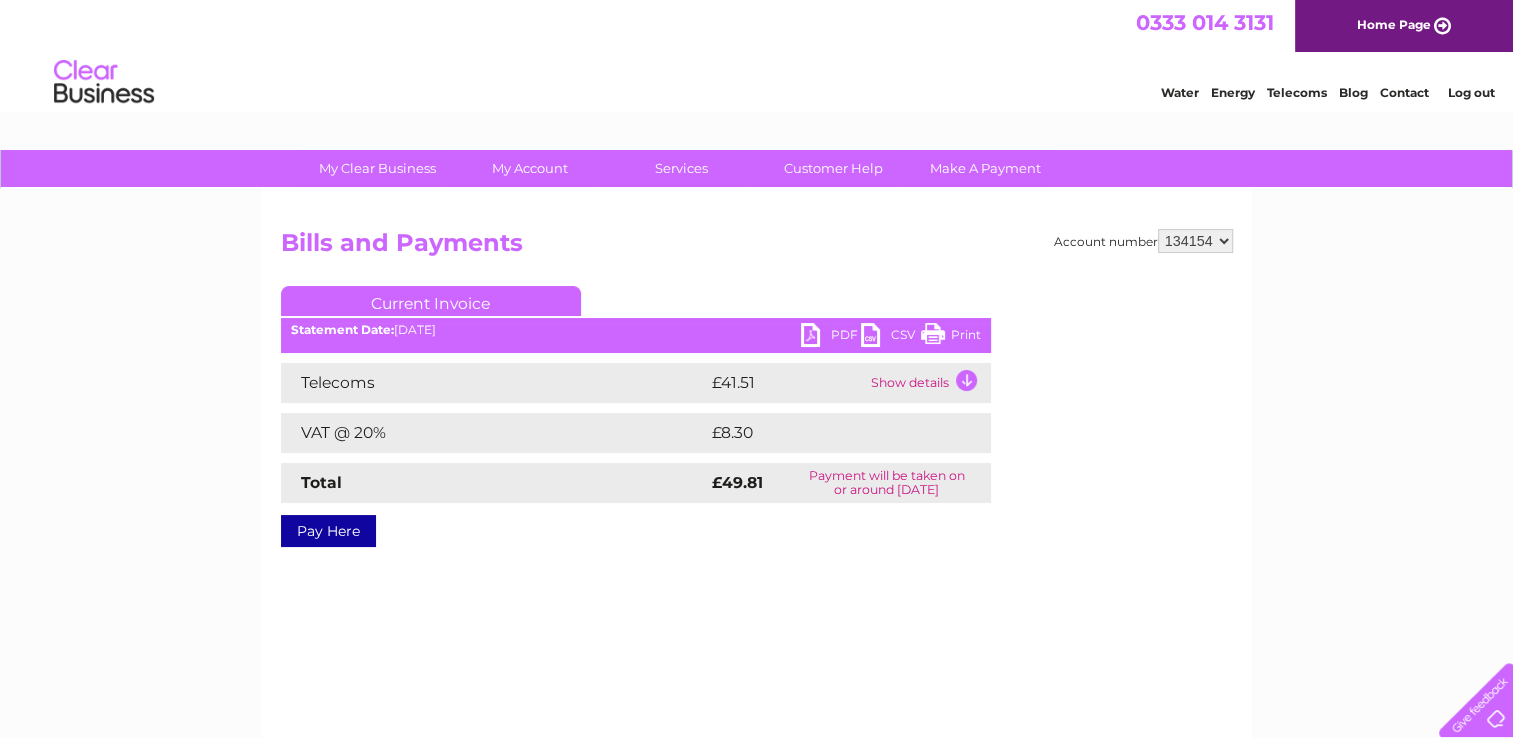 click on "PDF" at bounding box center [831, 337] 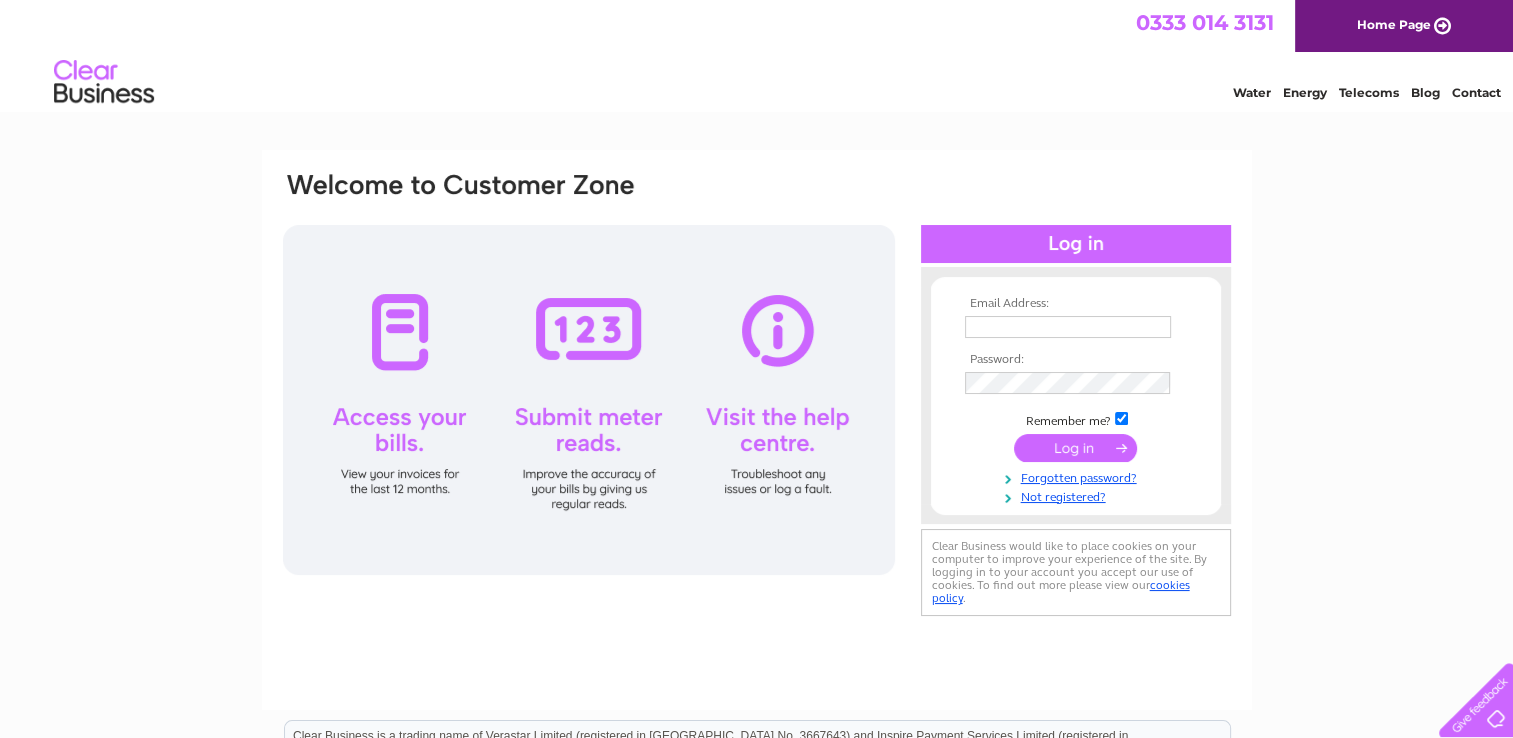 scroll, scrollTop: 0, scrollLeft: 0, axis: both 